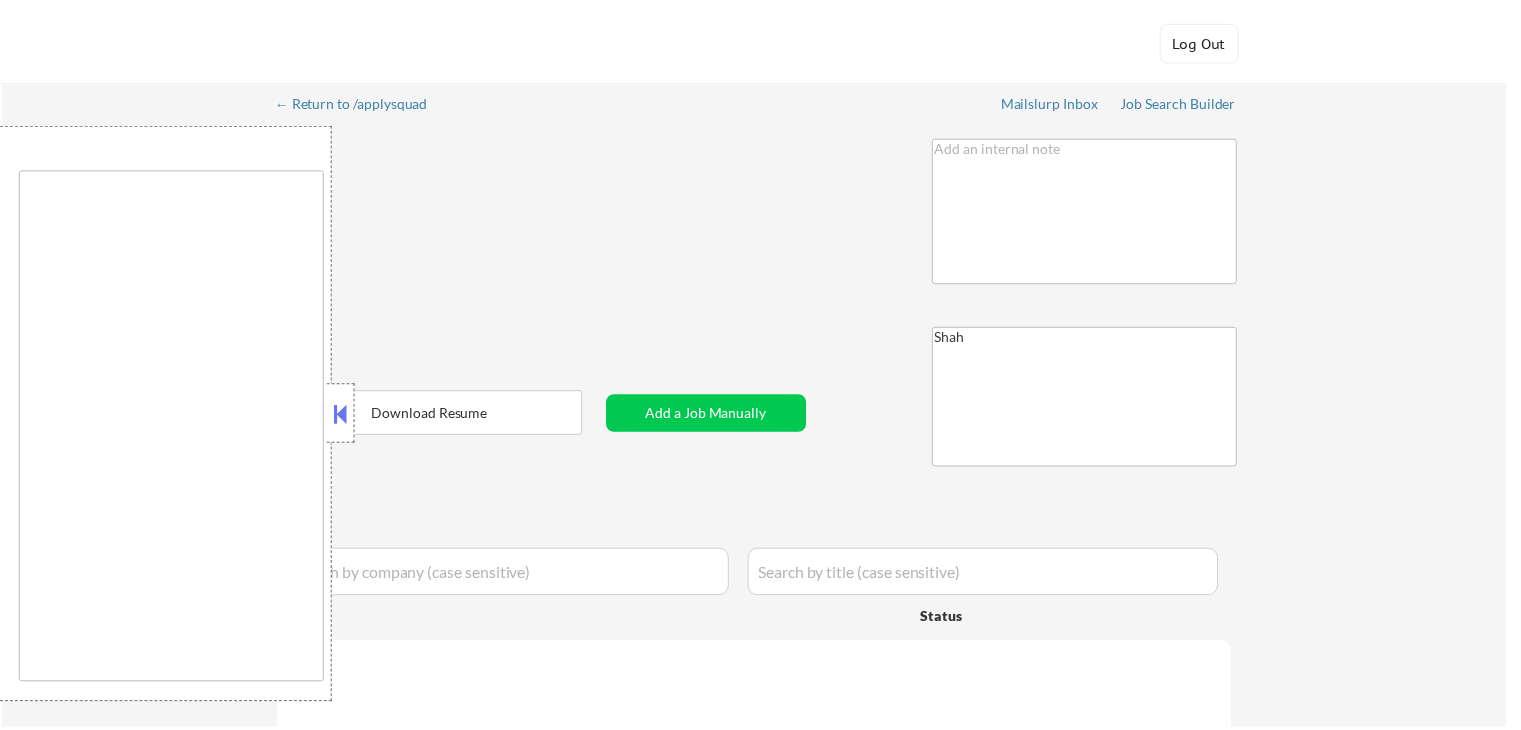 scroll, scrollTop: 0, scrollLeft: 0, axis: both 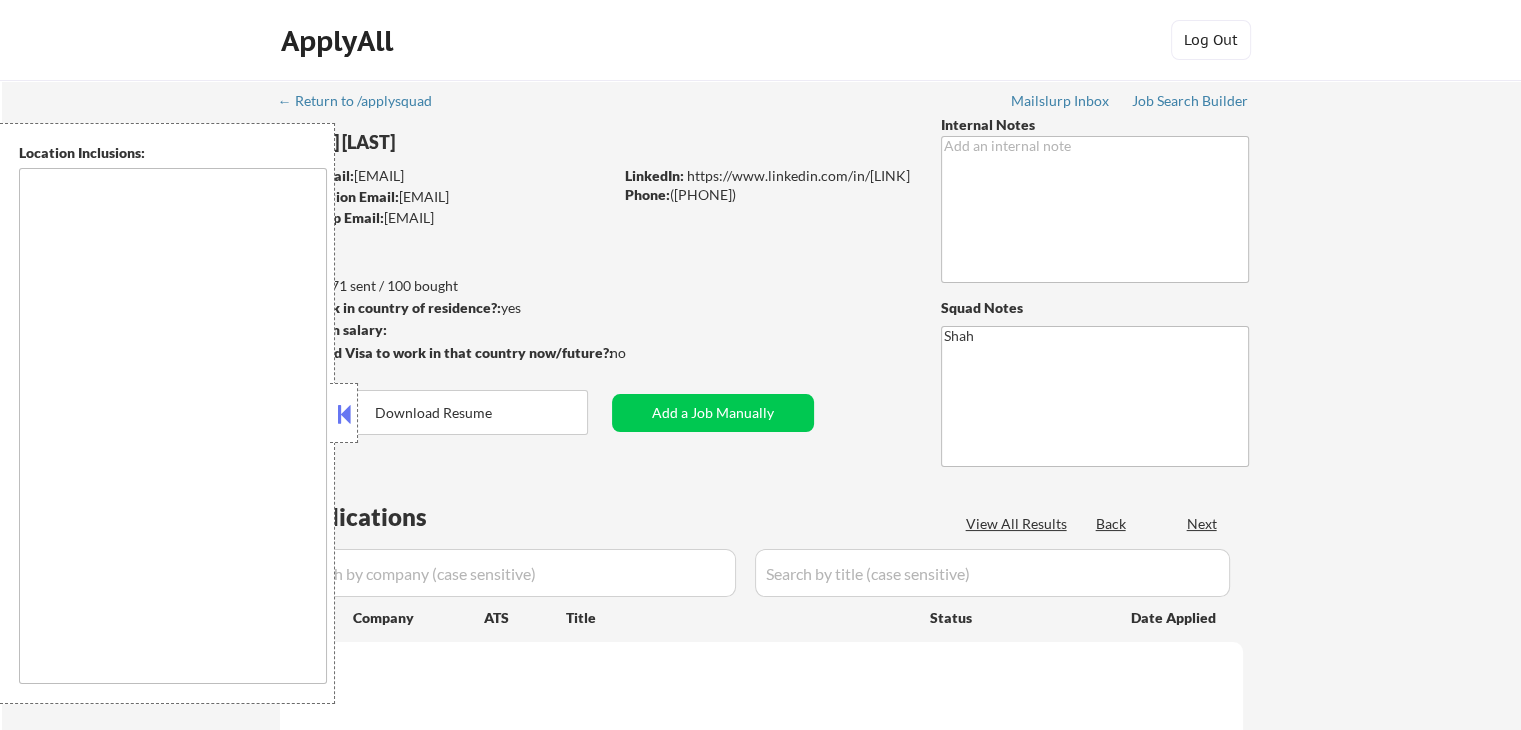 type on "[CITIES]" 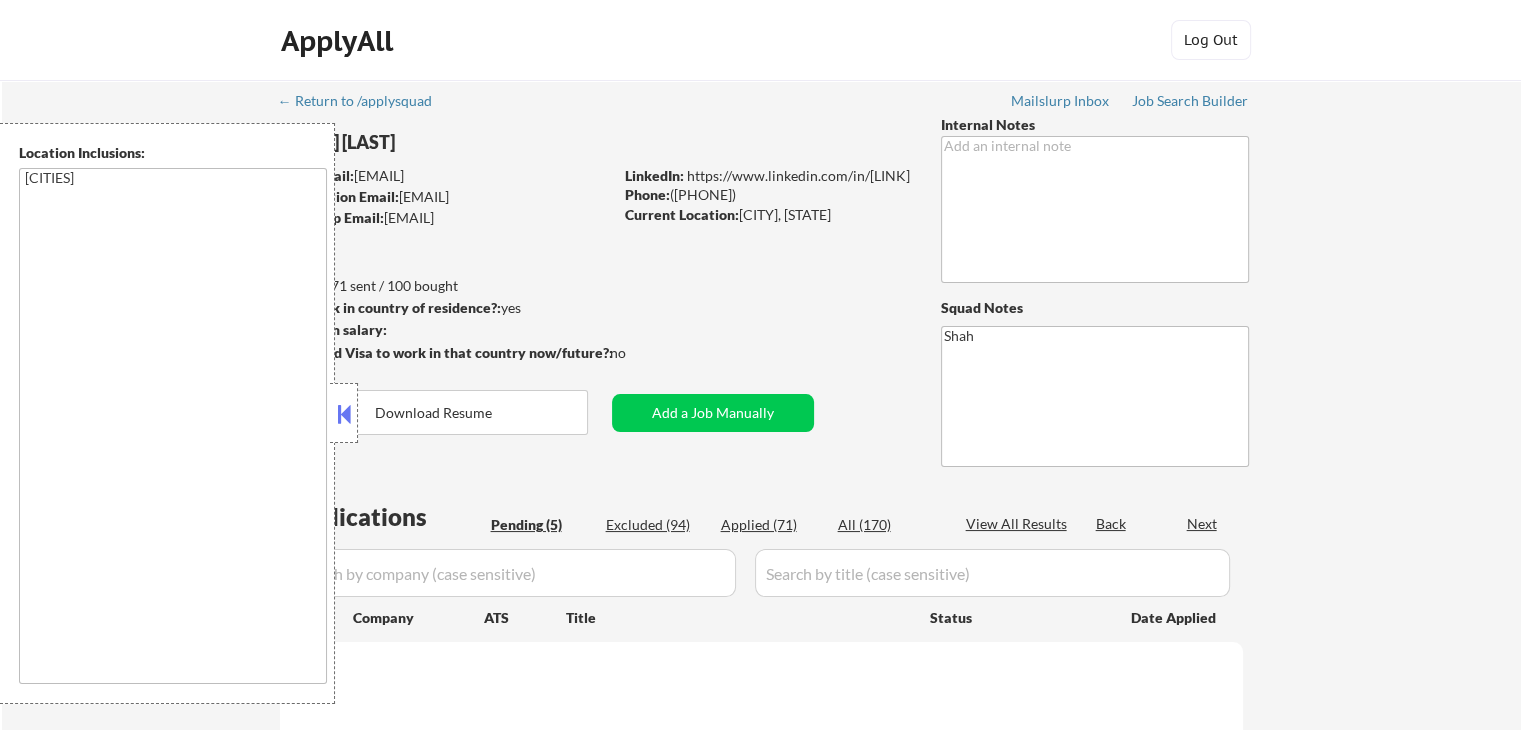 select on ""pending"" 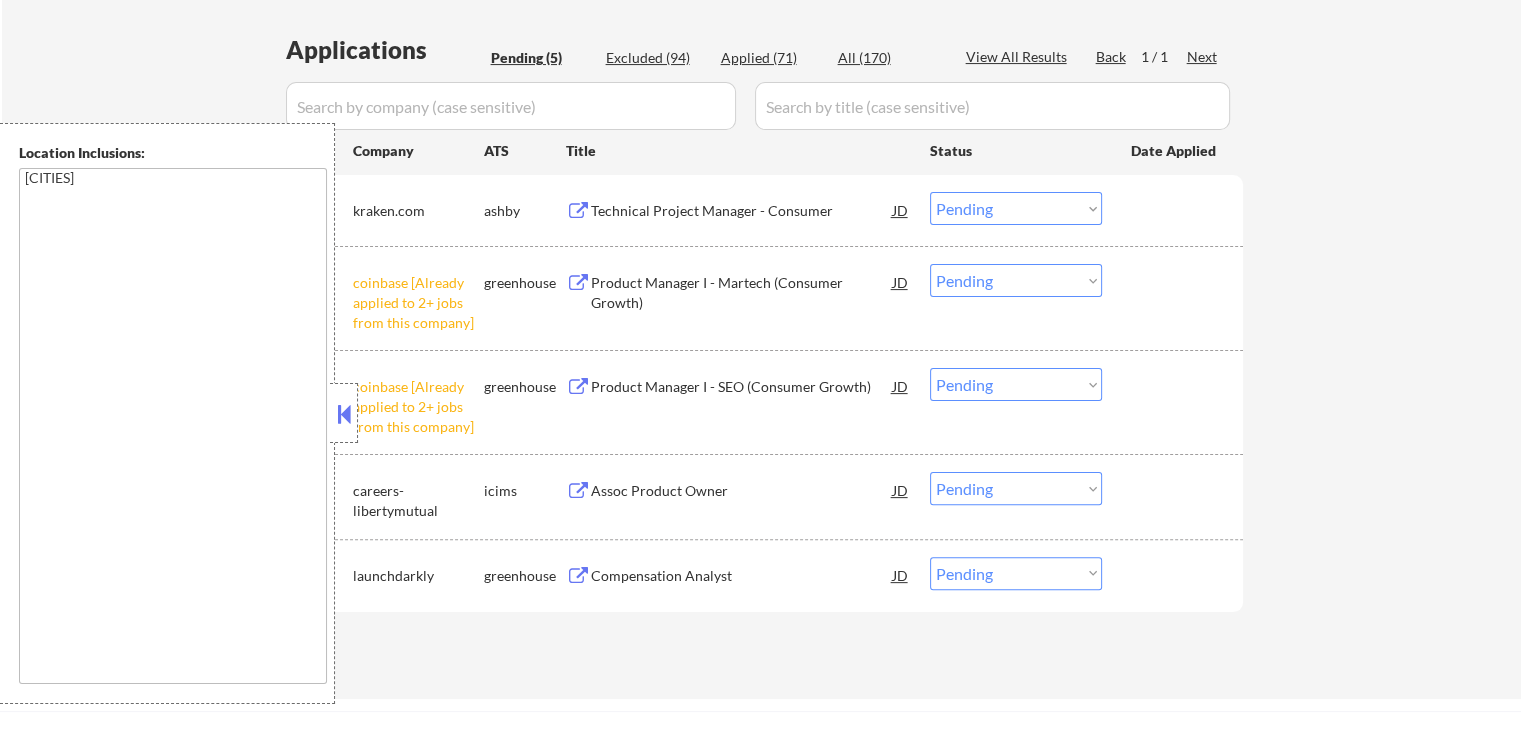 scroll, scrollTop: 500, scrollLeft: 0, axis: vertical 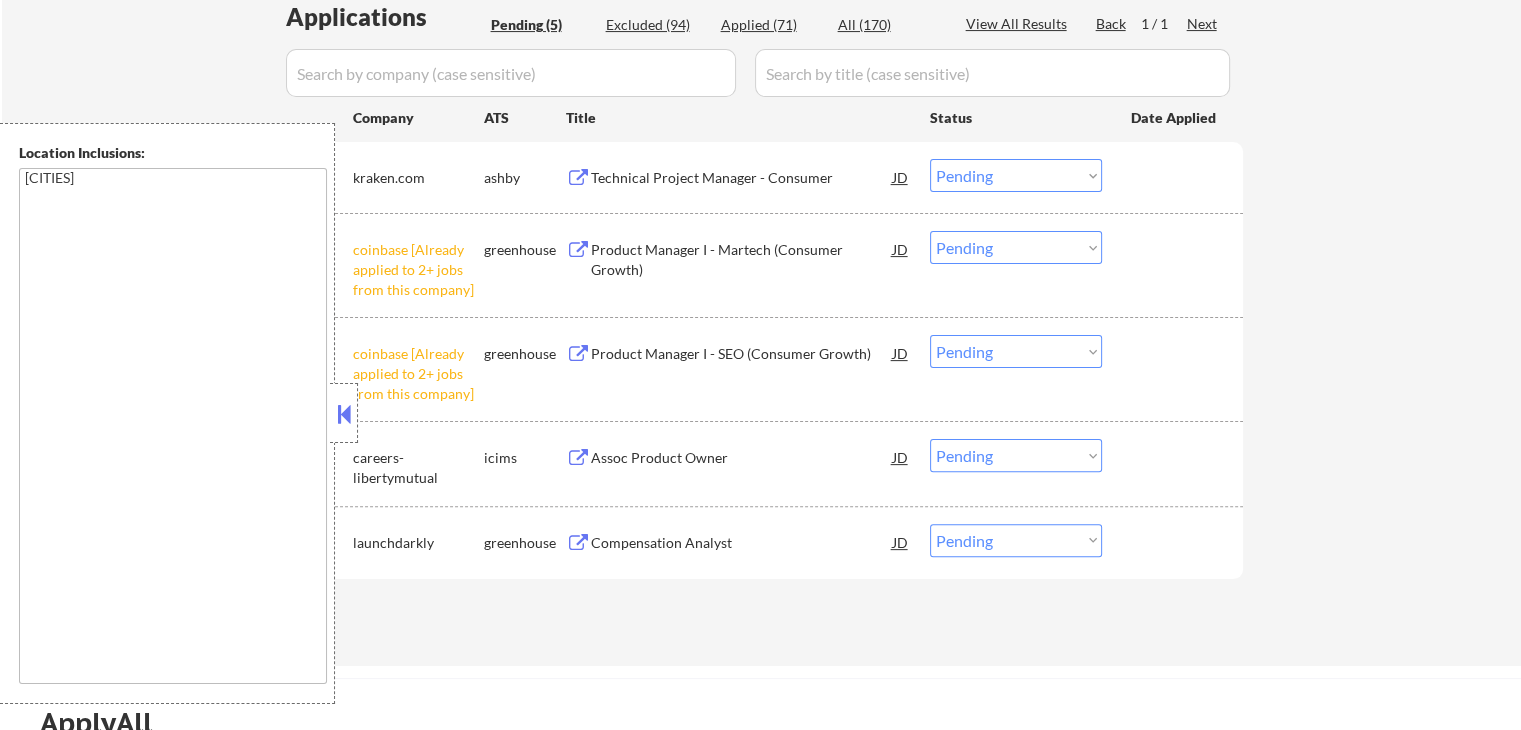 click on "Choose an option... Pending Applied Excluded (Questions) Excluded (Expired) Excluded (Location) Excluded (Bad Match) Excluded (Blocklist) Excluded (Salary) Excluded (Other)" at bounding box center [1016, 247] 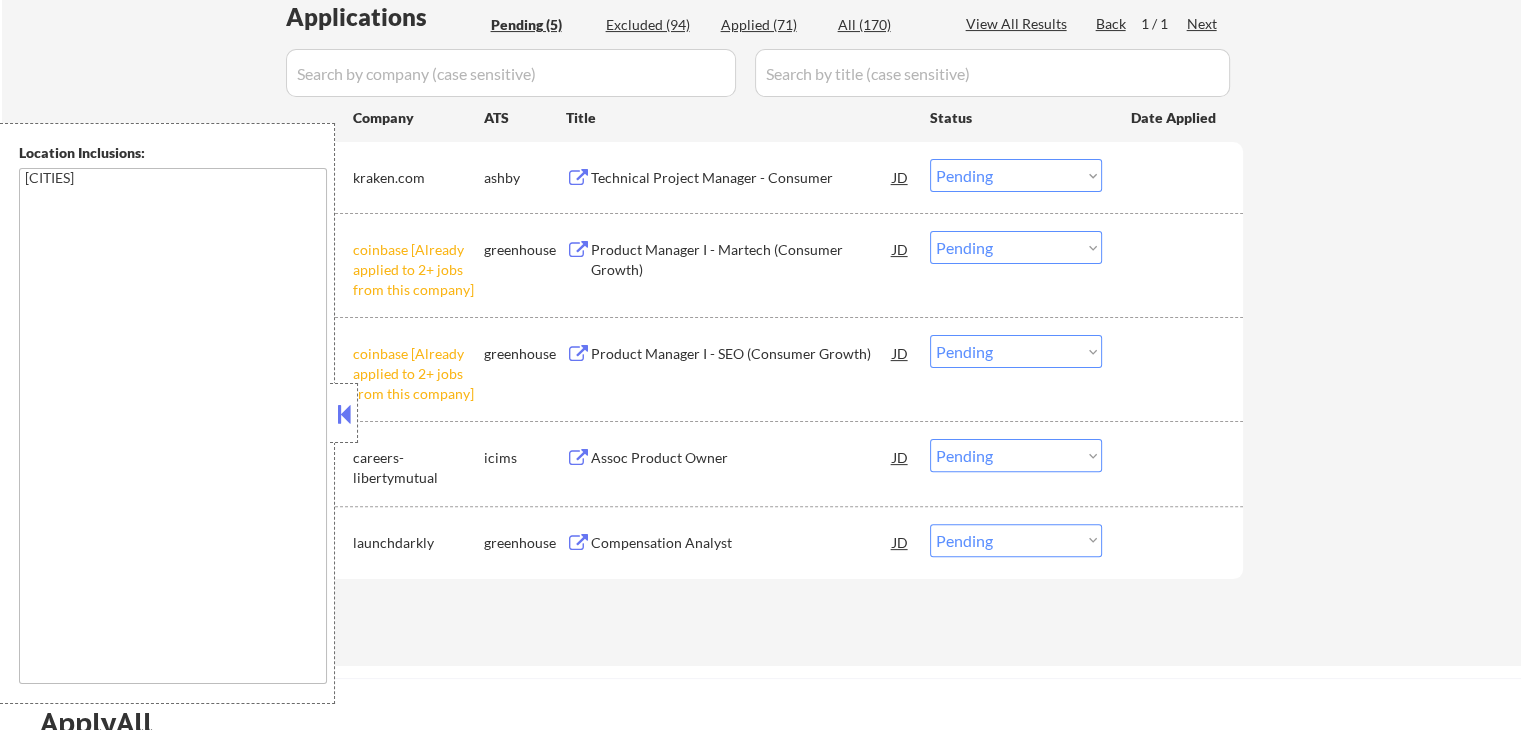 click at bounding box center (344, 414) 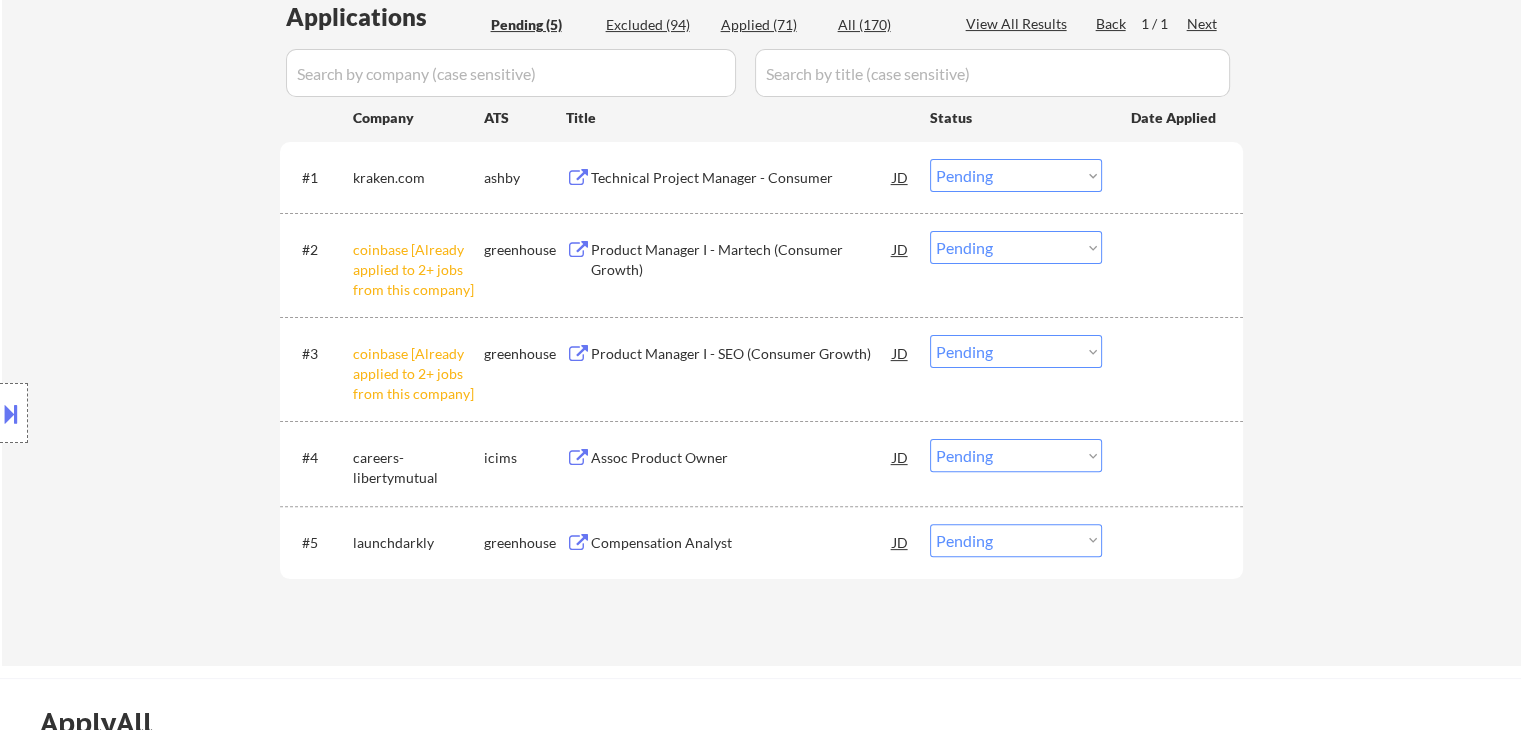 click on "Technical Project Manager - Consumer" at bounding box center [742, 178] 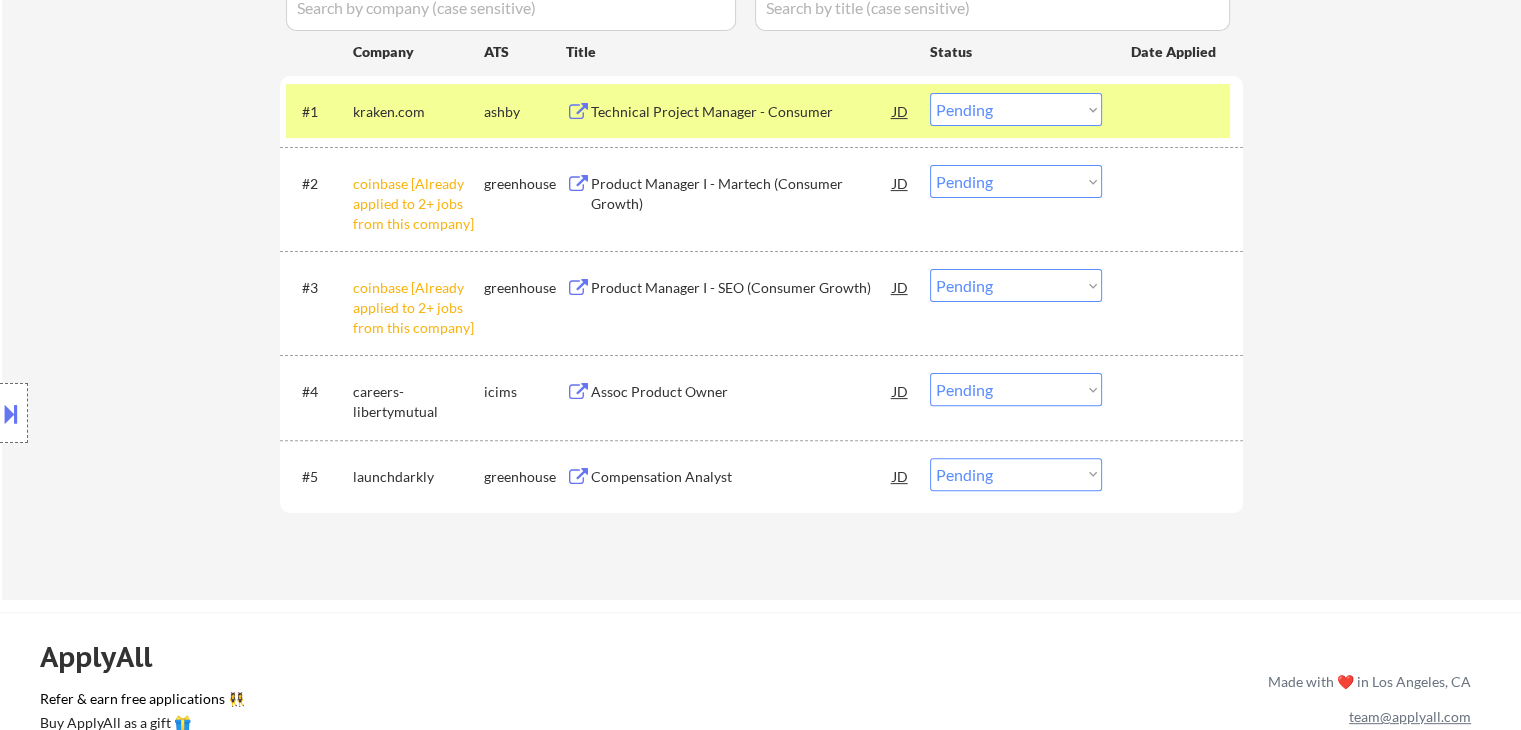 scroll, scrollTop: 600, scrollLeft: 0, axis: vertical 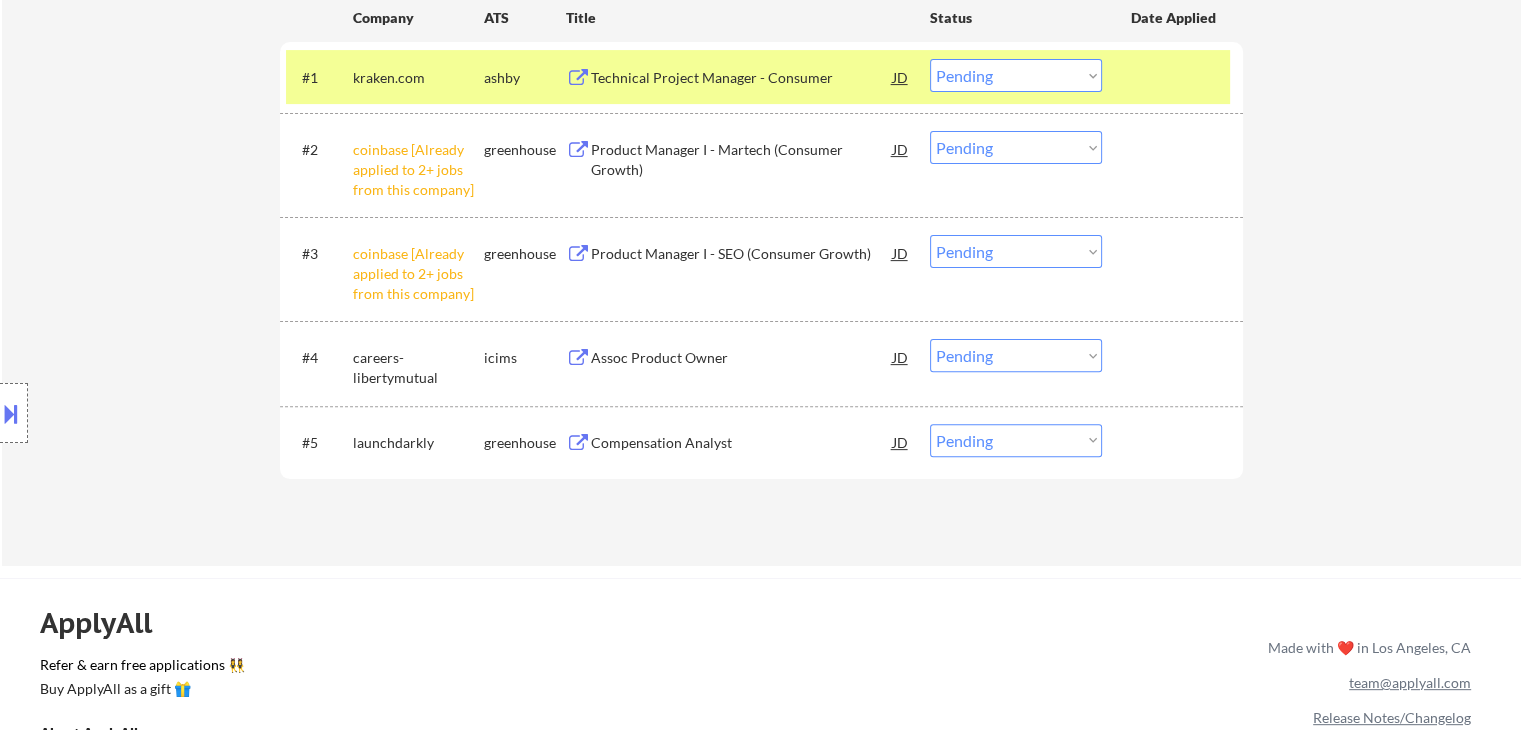 drag, startPoint x: 691, startPoint y: 443, endPoint x: 412, endPoint y: 416, distance: 280.3034 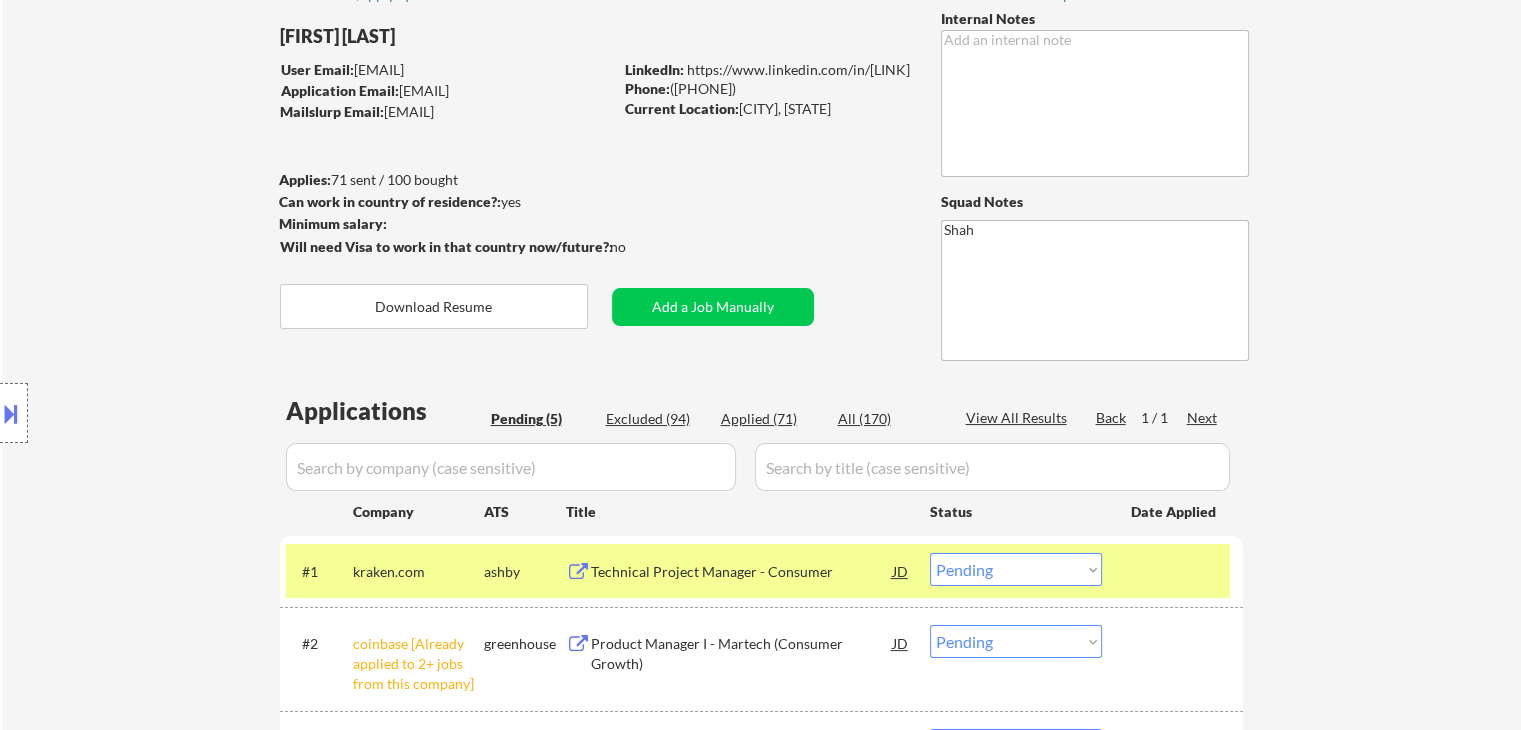 scroll, scrollTop: 0, scrollLeft: 0, axis: both 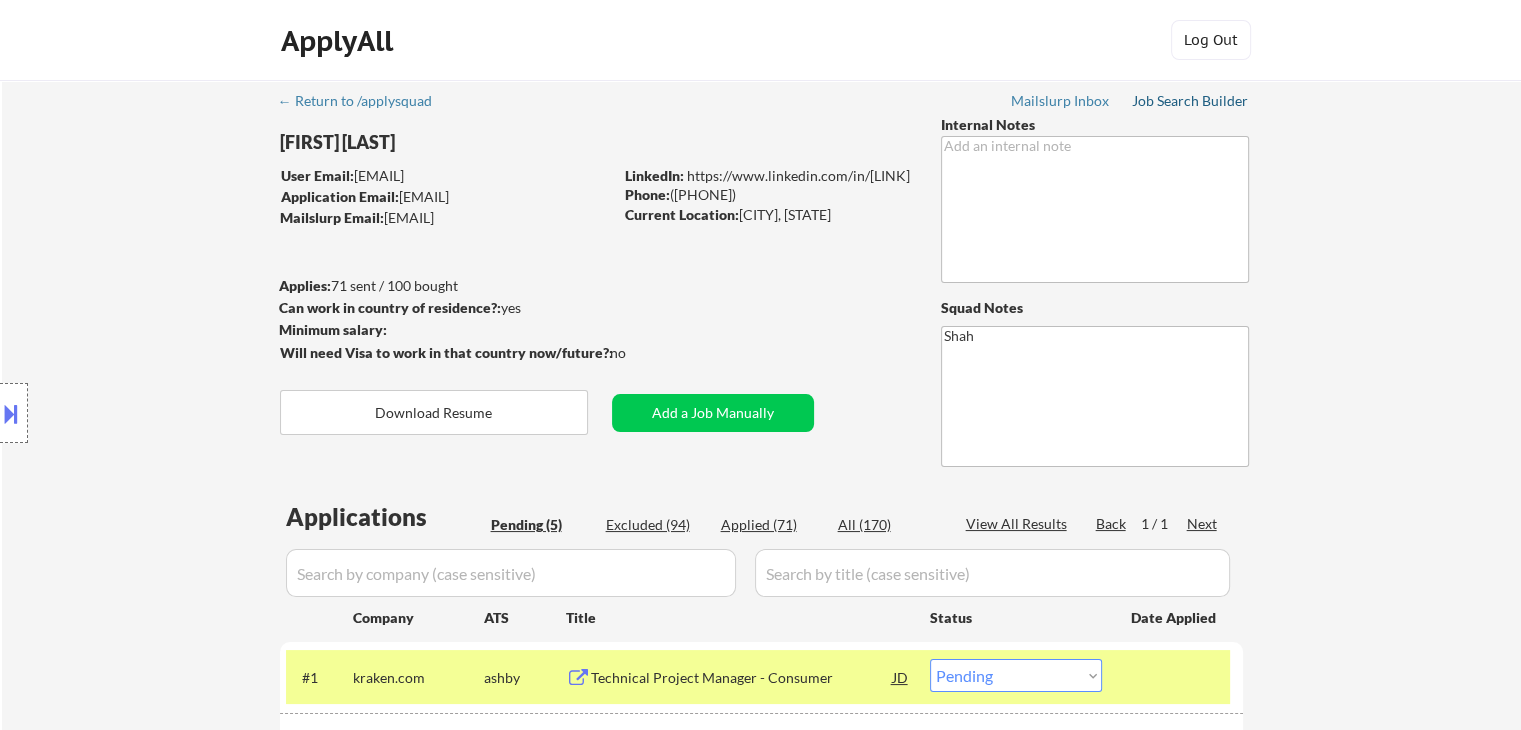 click on "Job Search Builder" at bounding box center (1190, 101) 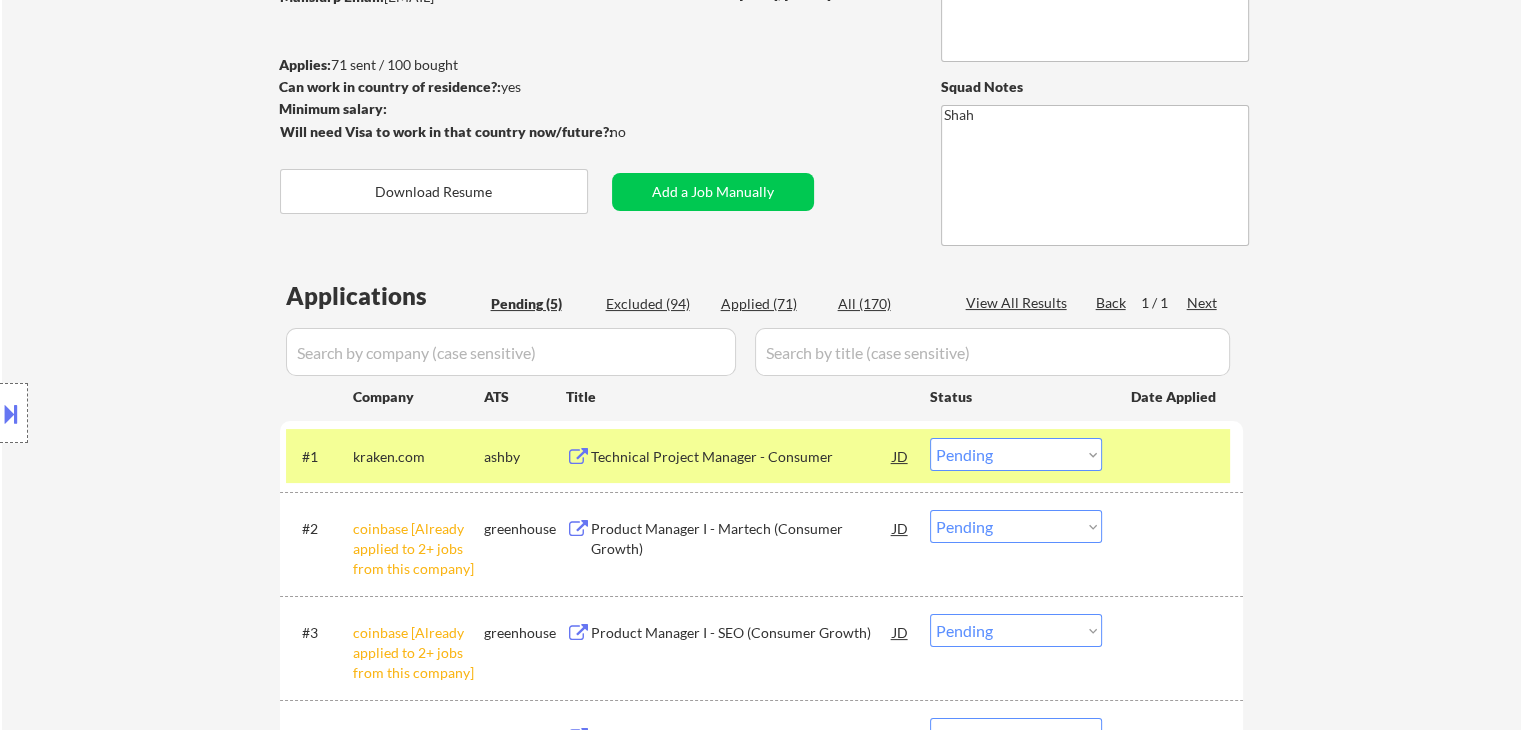 scroll, scrollTop: 300, scrollLeft: 0, axis: vertical 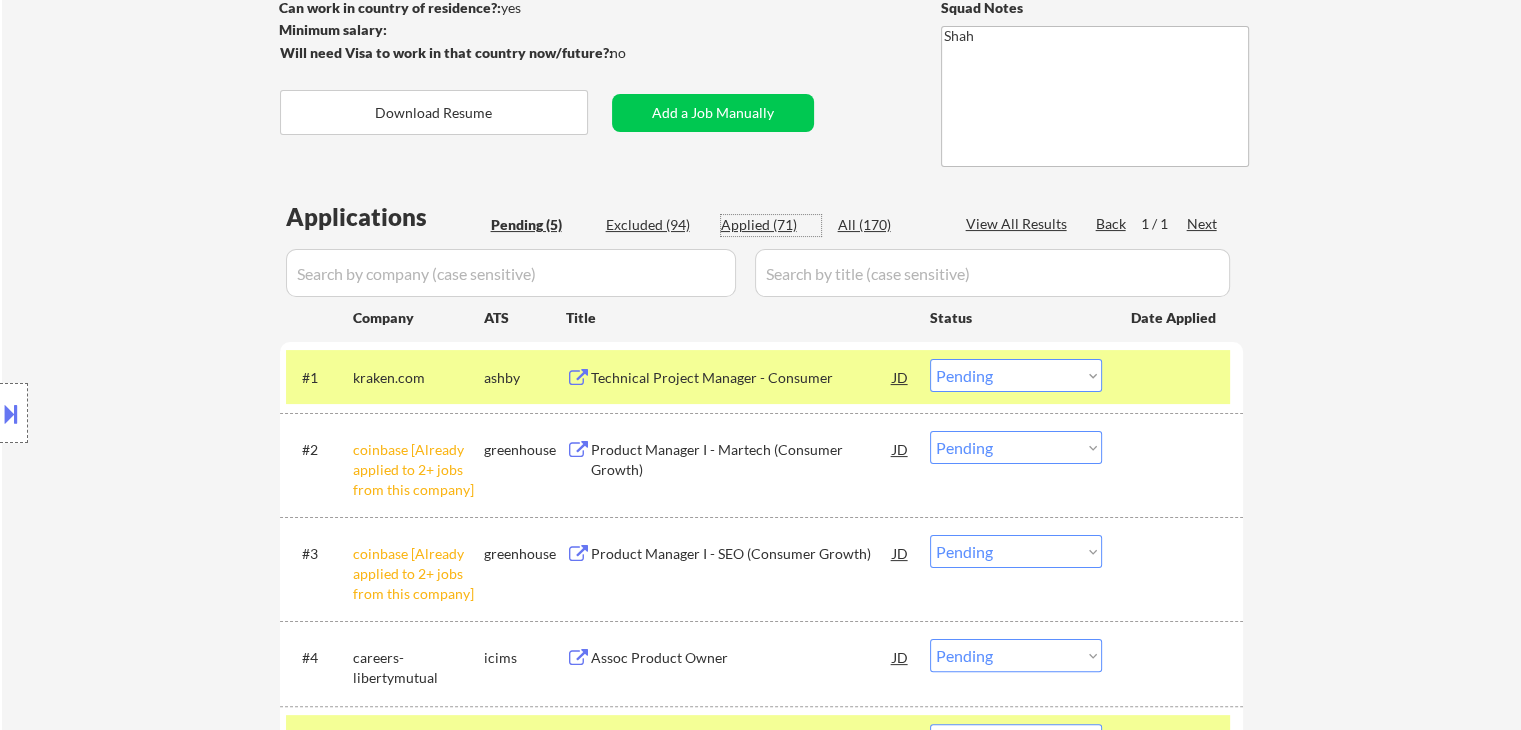 click on "Applied (71)" at bounding box center (771, 225) 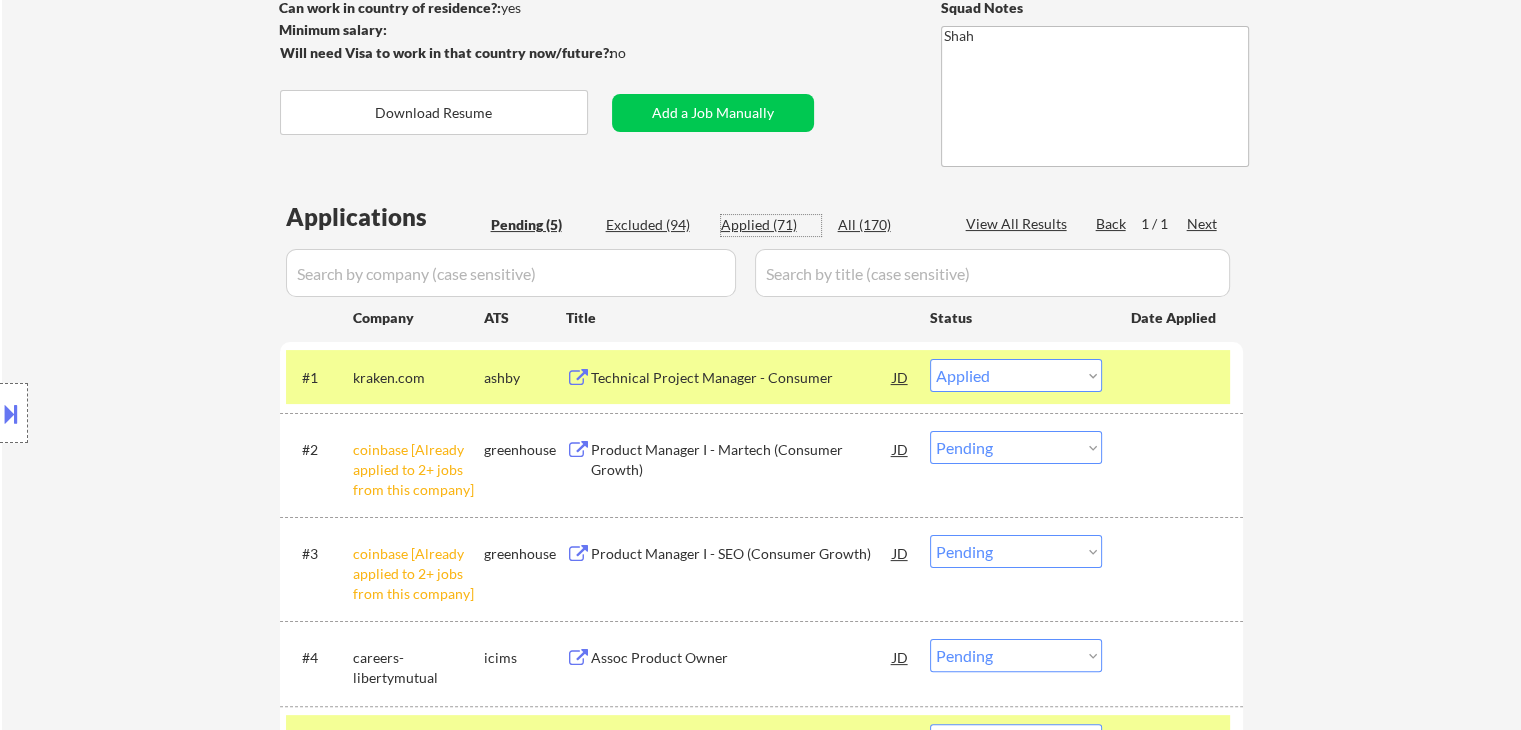 select on ""applied"" 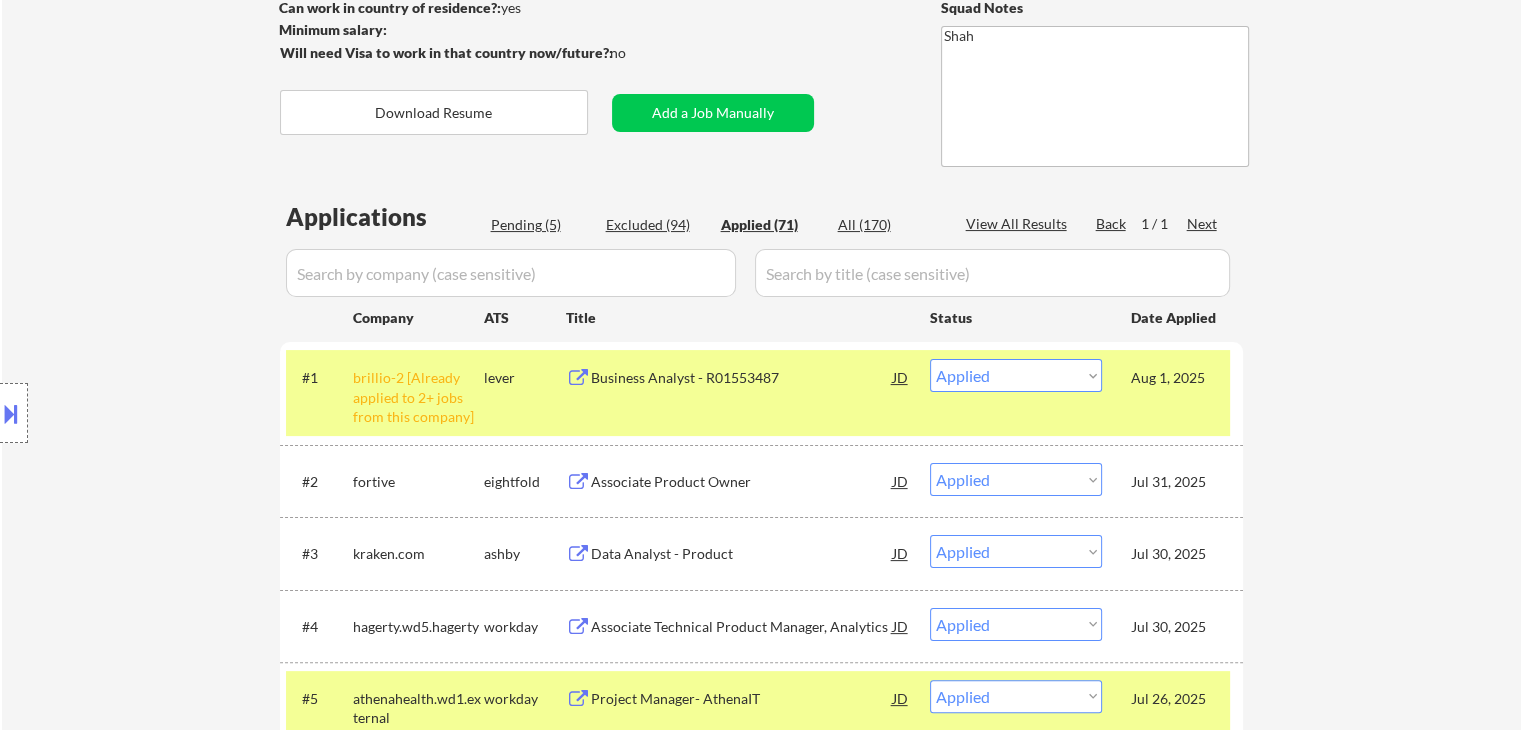 click on "brillio-2 [Already applied to 2+ jobs from this company] lever Business Analyst - R01553487 JD Choose an option... Pending Applied Excluded (Questions) Excluded (Expired) Excluded (Location) Excluded (Bad Match) Excluded (Blocklist) Excluded (Salary) Excluded (Other) Aug 1, 2025 #2 fortive eightfold Associate Product Owner JD Choose an option... Pending Applied #3 JD" at bounding box center (761, 307) 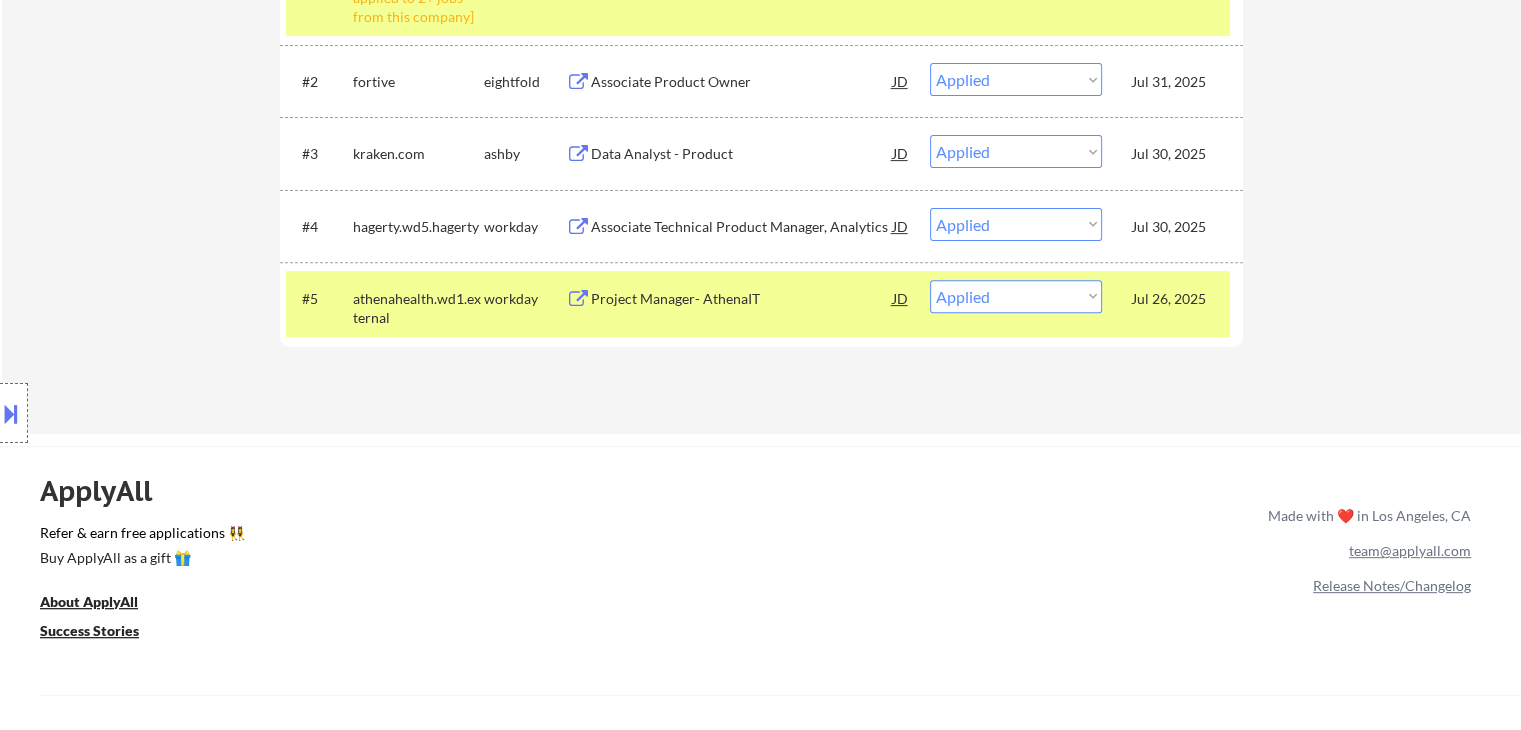 select on ""applied"" 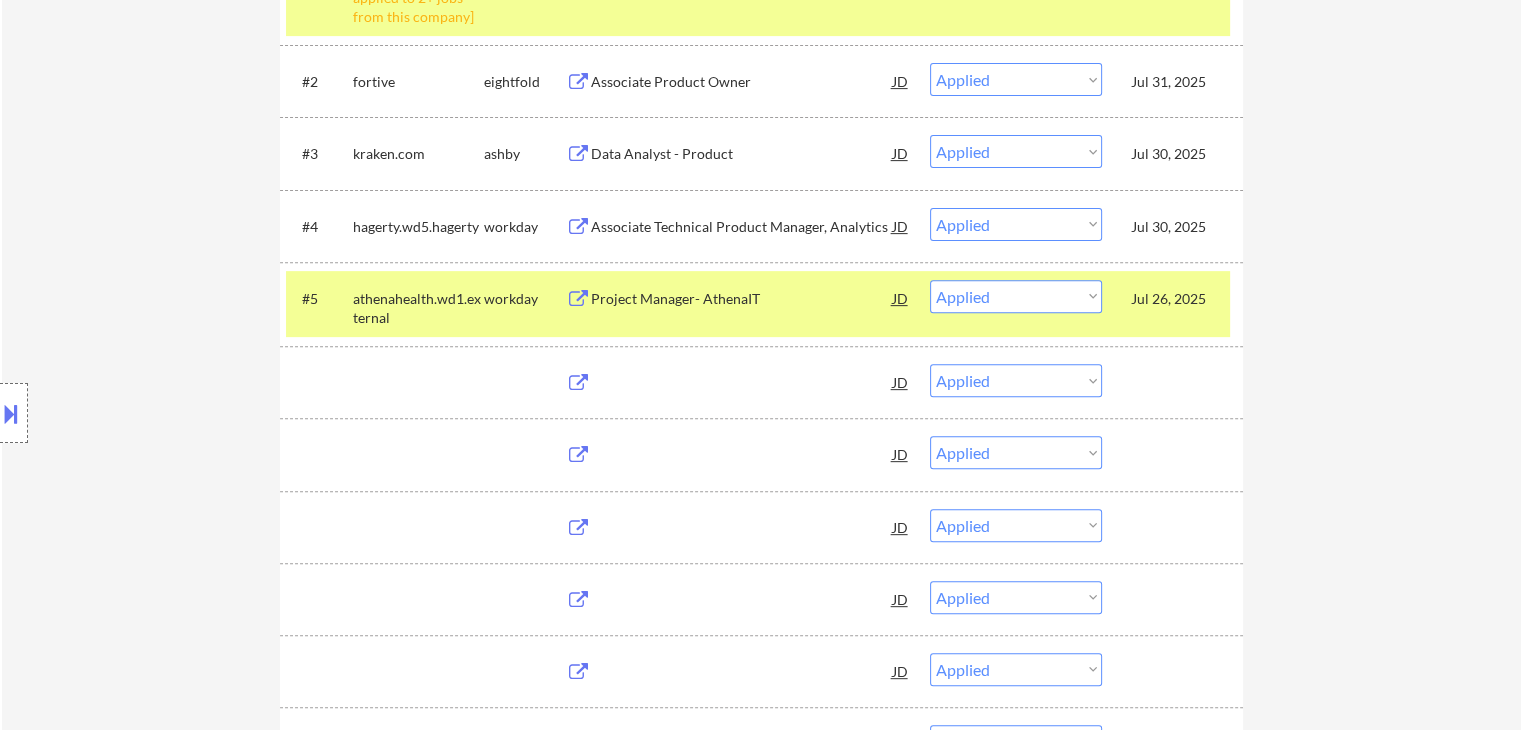 click on "Applied (71)" at bounding box center (771, -175) 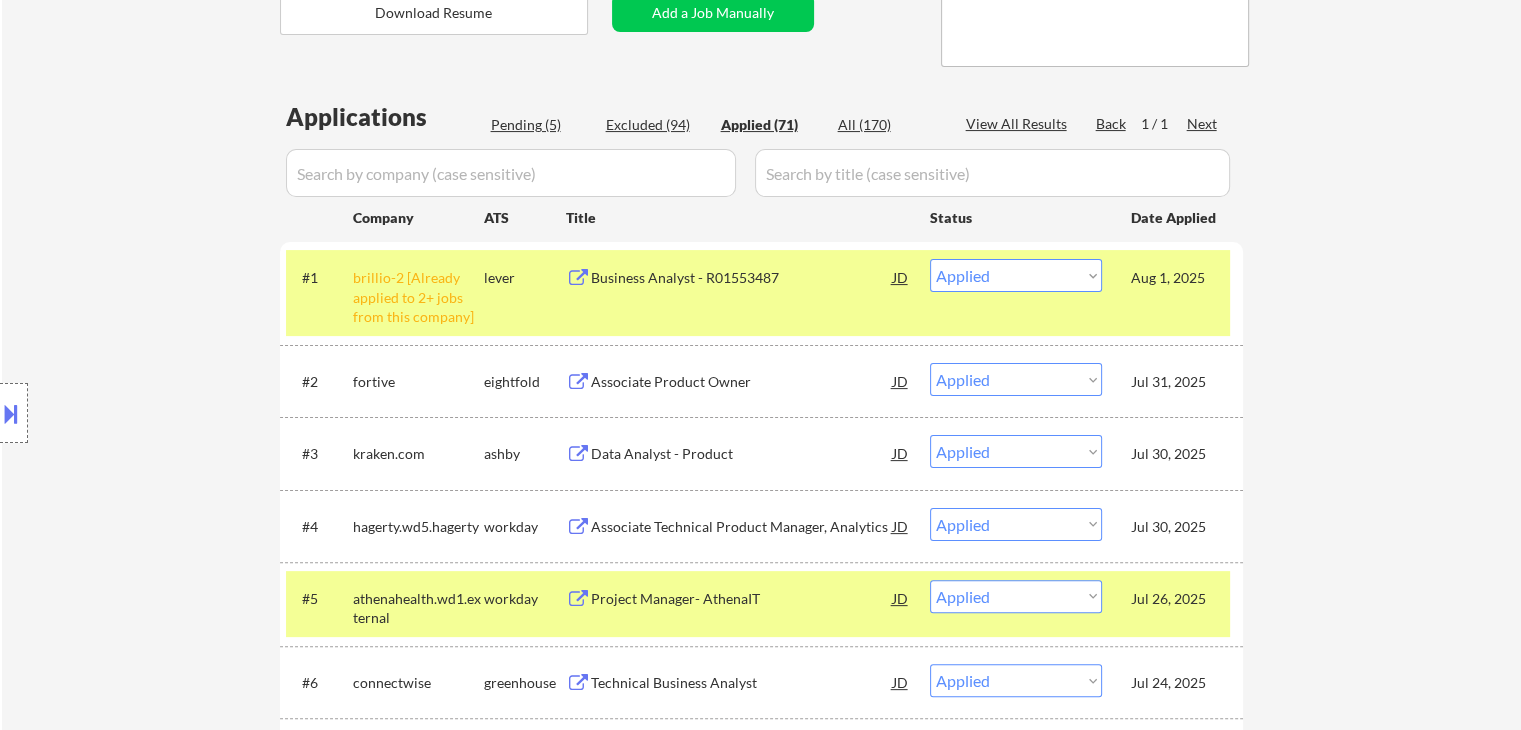 click on "brillio-2 [Already applied to 2+ jobs from this company] lever Business Analyst - R01553487 JD Choose an option... Pending Applied Excluded (Questions) Excluded (Expired) Excluded (Location) Excluded (Bad Match) Excluded (Blocklist) Excluded (Salary) Excluded (Other) Aug 1, 2025 #2 fortive eightfold Associate Product Owner JD Choose an option... Pending Applied #3 JD" at bounding box center (761, 2878) 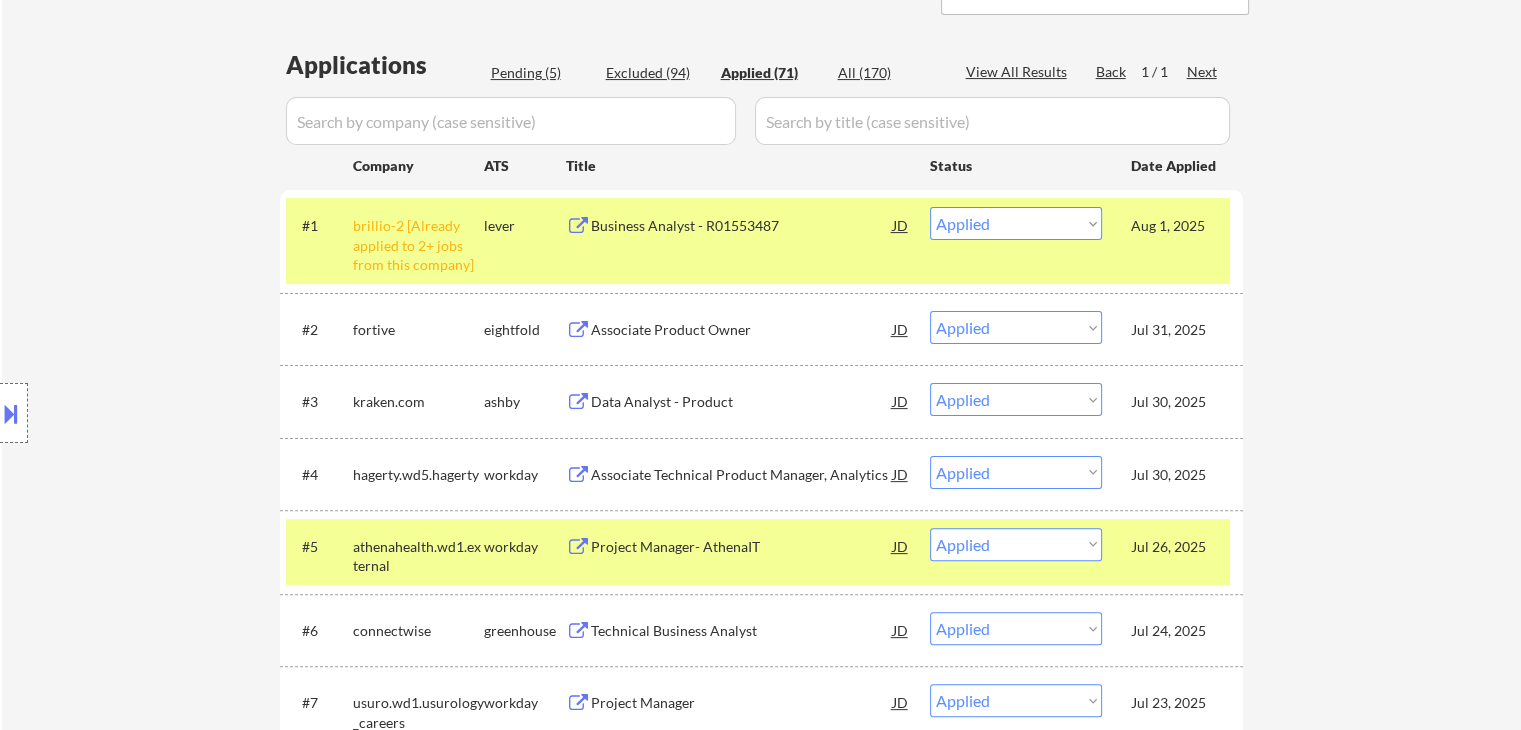 scroll, scrollTop: 500, scrollLeft: 0, axis: vertical 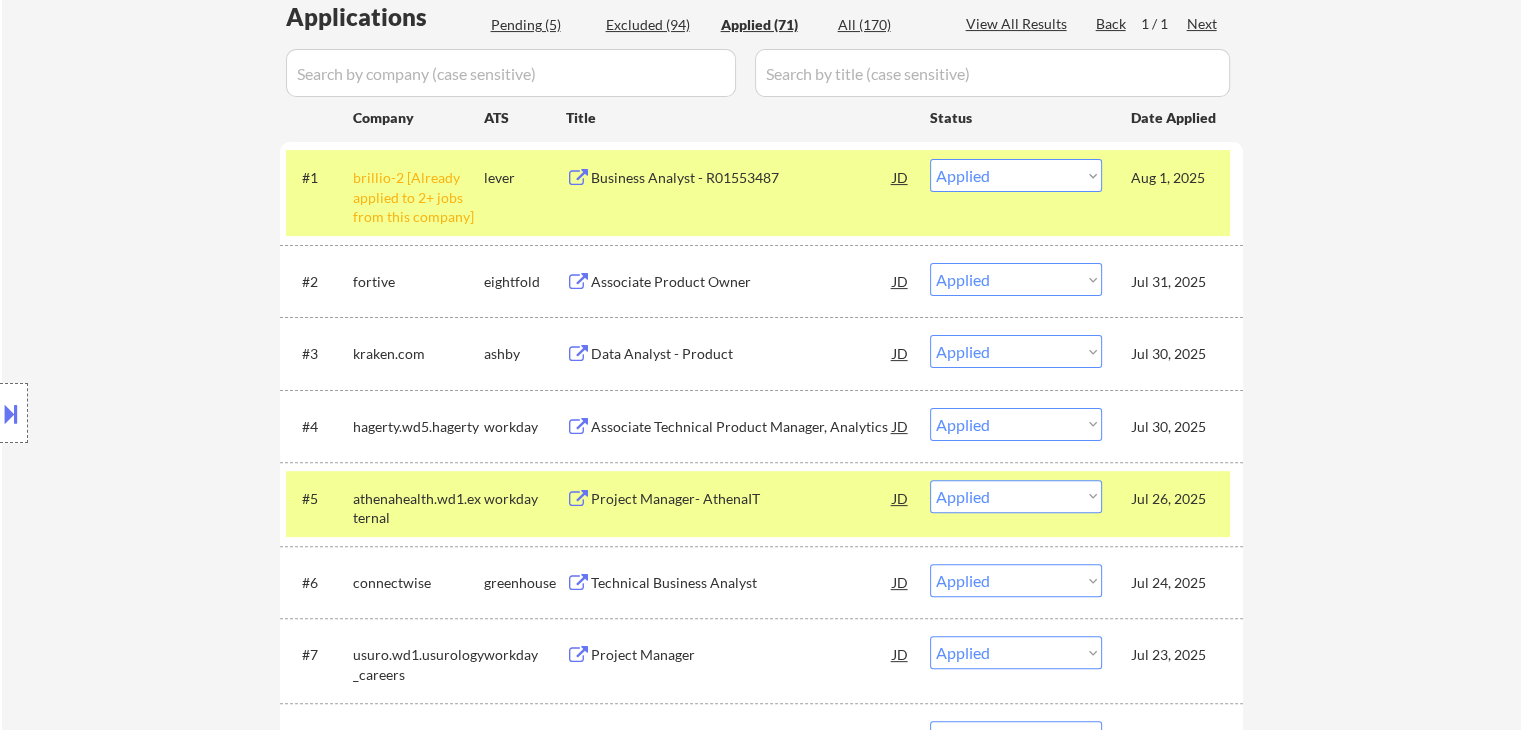 click on "Pending (5)" at bounding box center [541, 25] 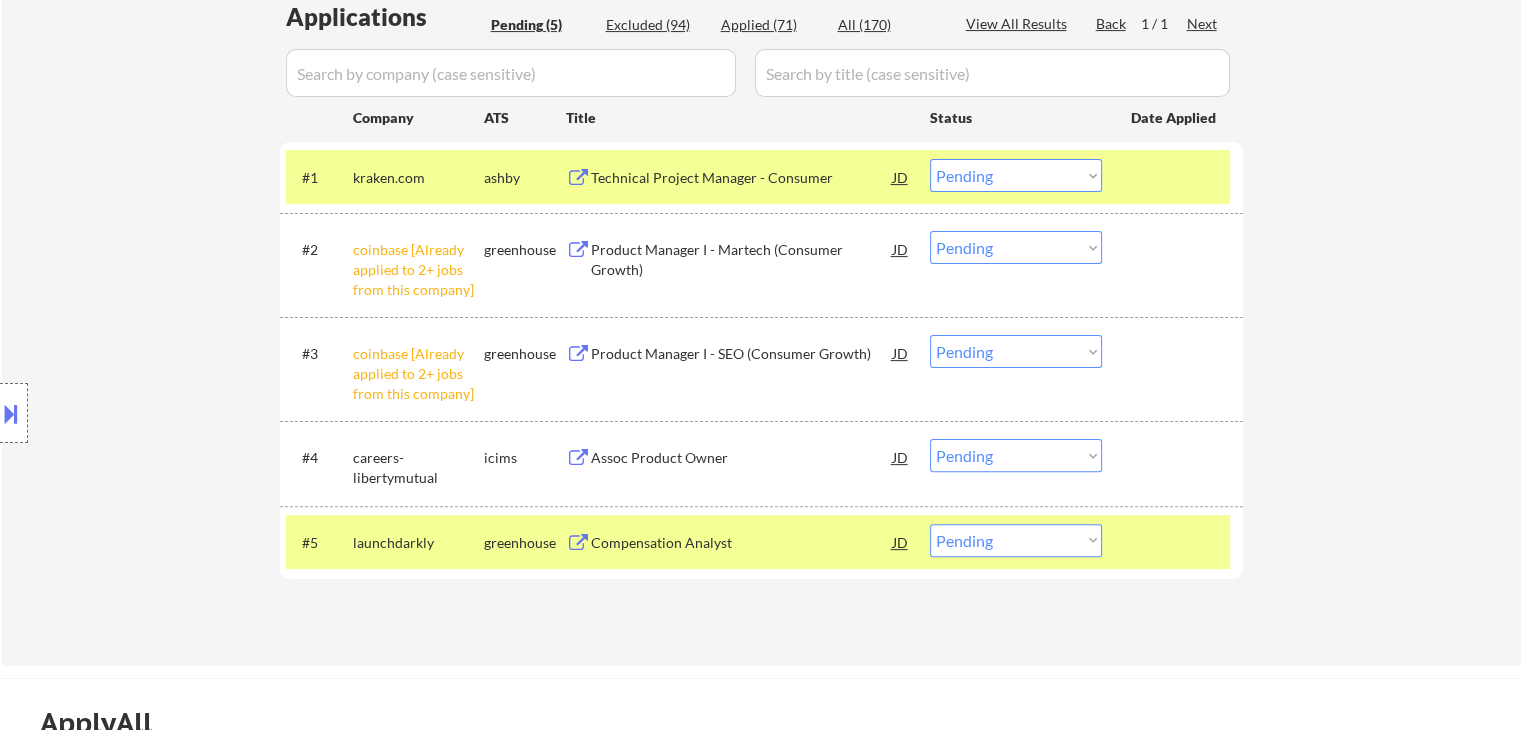 drag, startPoint x: 1080, startPoint y: 178, endPoint x: 1056, endPoint y: 178, distance: 24 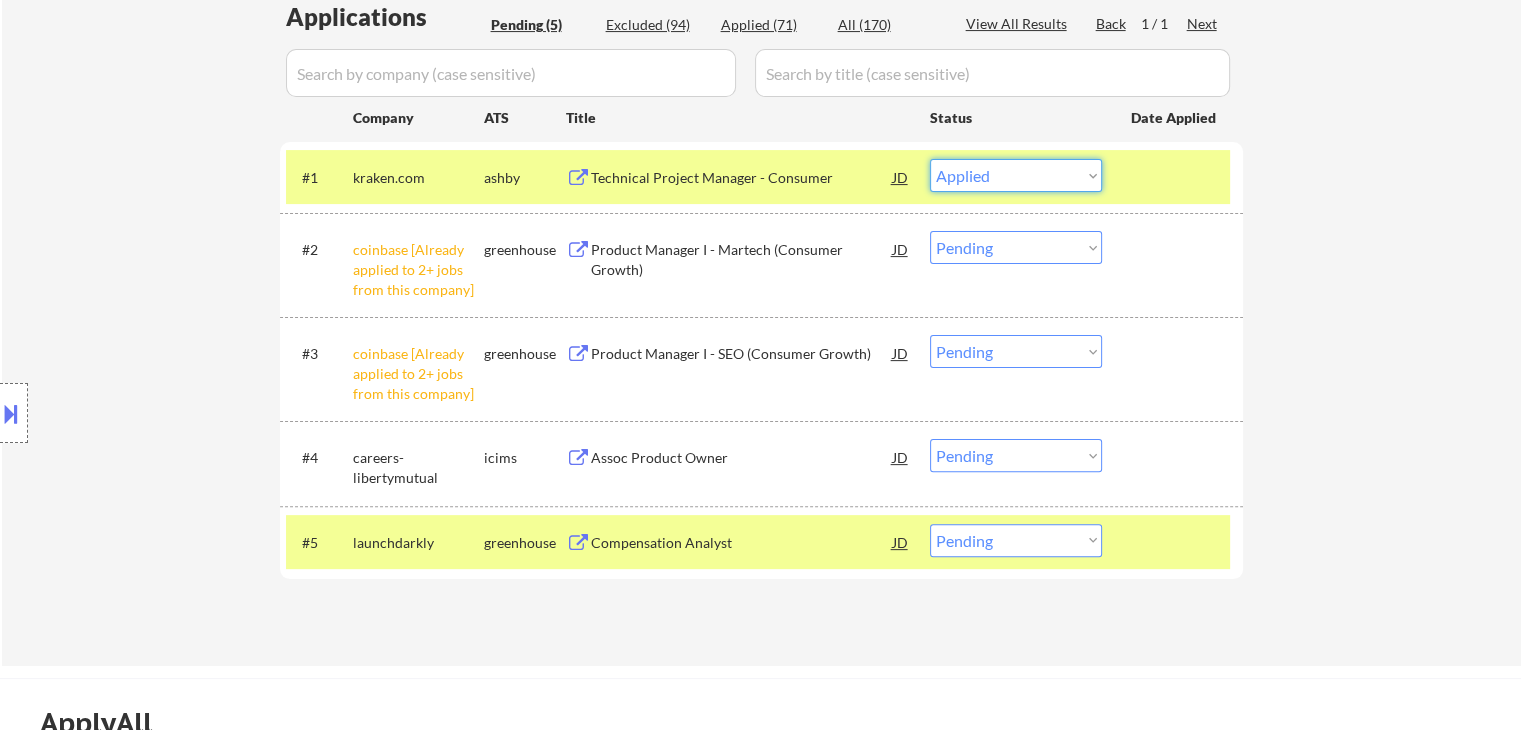 click on "Choose an option... Pending Applied Excluded (Questions) Excluded (Expired) Excluded (Location) Excluded (Bad Match) Excluded (Blocklist) Excluded (Salary) Excluded (Other)" at bounding box center (1016, 175) 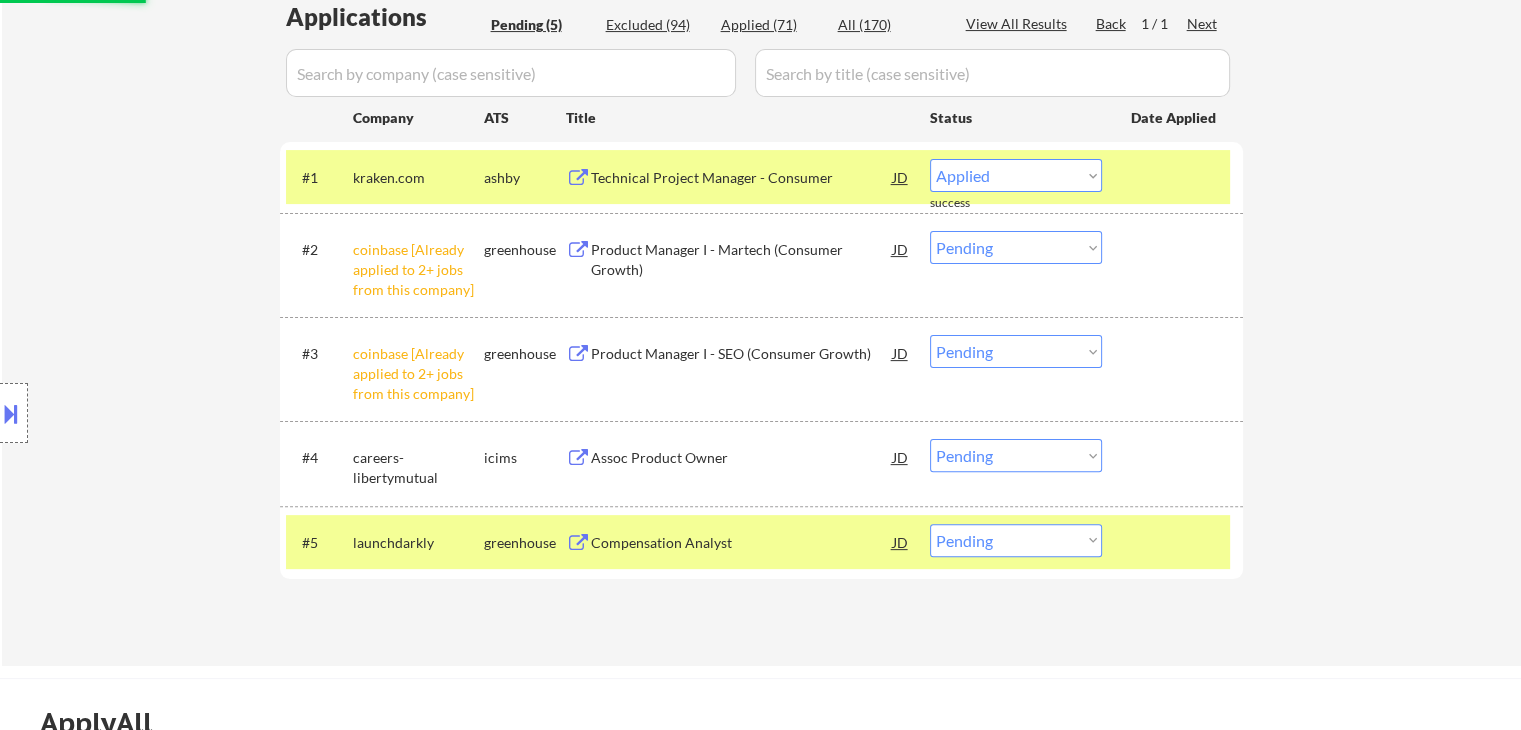 select on ""pending"" 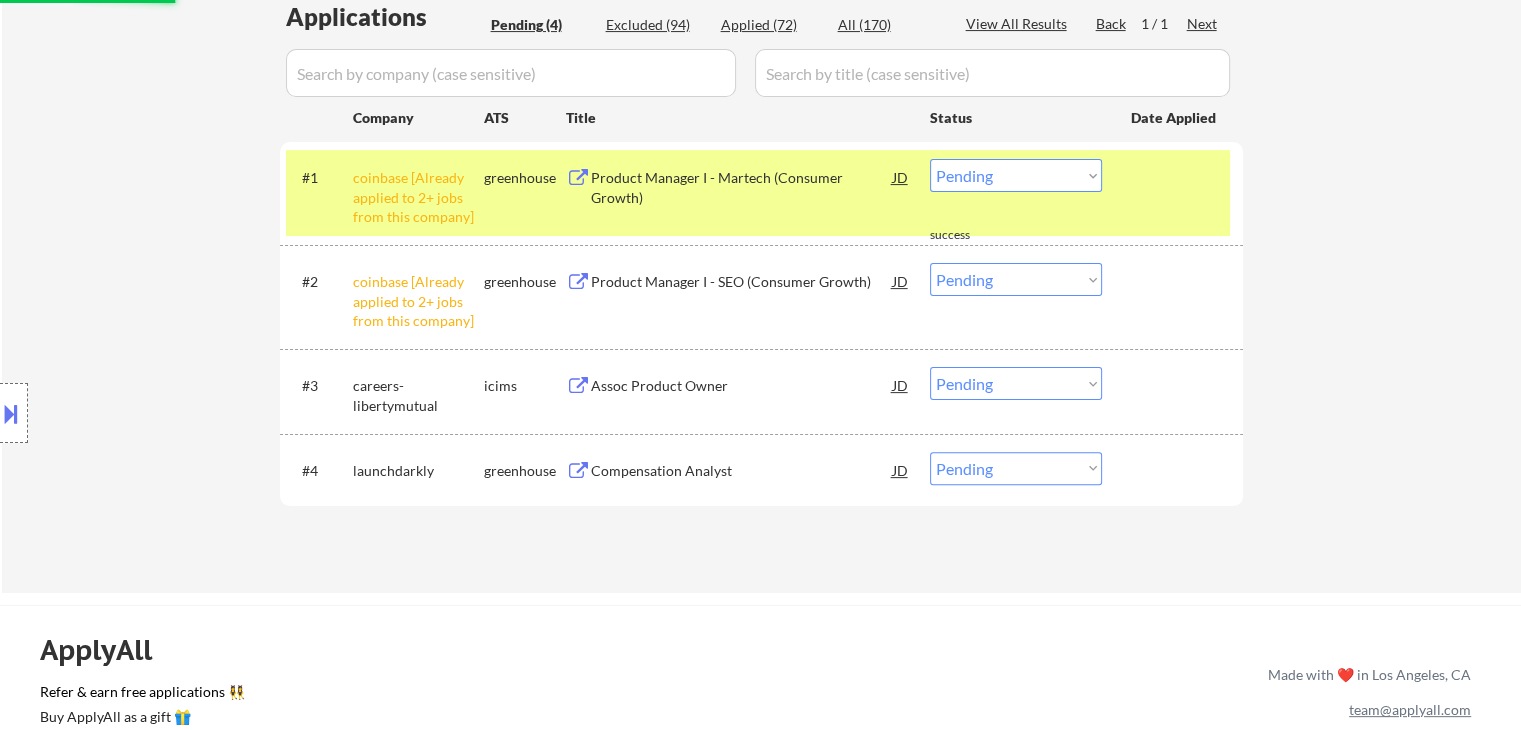 click on "← Return to /applysquad Mailslurp Inbox Job Search Builder [FIRST] [LAST] User Email:  [EMAIL] Application Email:  [EMAIL] Mailslurp Email:  [EMAIL] LinkedIn:   https://www.linkedin.com/in/[LINK]
Phone:  ([PHONE]) Current Location:  [CITY], [STATE] Applies:  71 sent / 100 bought Internal Notes Can work in country of residence?:  yes Squad Notes Minimum salary:   Will need Visa to work in that country now/future?:   no Download Resume Add a Job Manually [LAST] Applications Pending (4) Excluded (94) Applied (72) All (170) View All Results Back 1 / 1
Next Company ATS Title Status Date Applied #1 coinbase [Already applied to 2+ jobs from this company] greenhouse Product Manager I - Martech (Consumer Growth) JD Choose an option... Pending Applied Excluded (Questions) Excluded (Expired) Excluded (Location) Excluded (Bad Match) Excluded (Blocklist) Excluded (Salary) Excluded (Other) success #2 coinbase [Already applied to 2+ jobs from this company] greenhouse JD" at bounding box center (762, 78) 